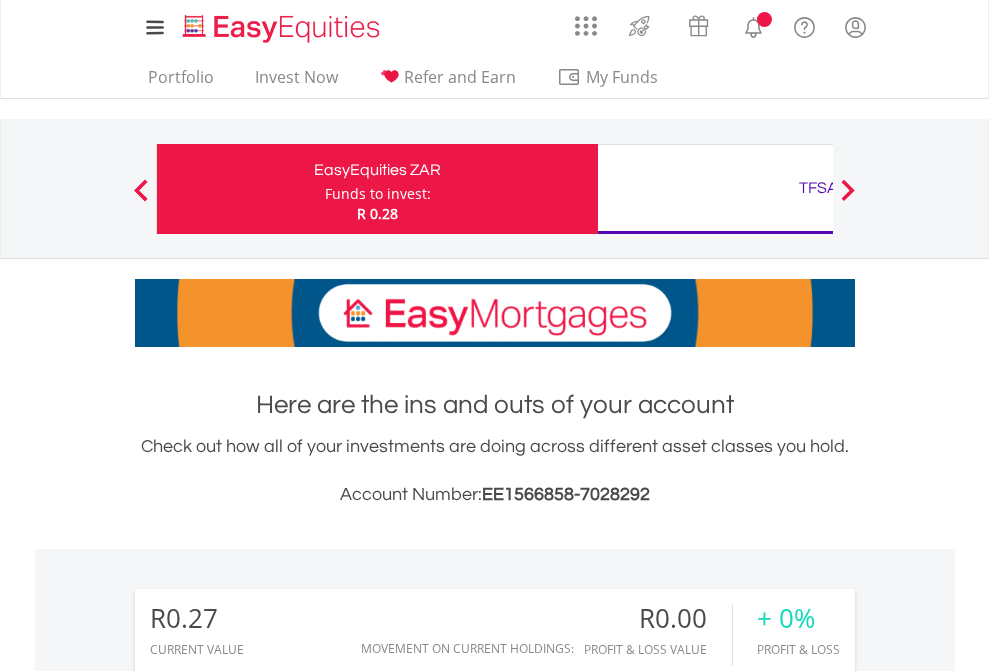 scroll, scrollTop: 0, scrollLeft: 0, axis: both 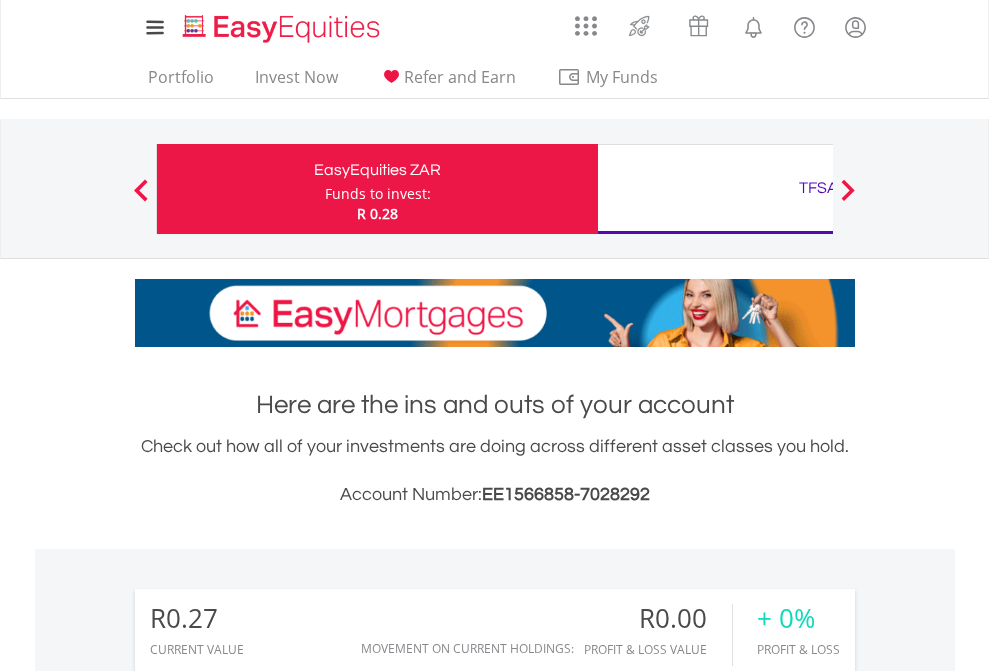 click on "Funds to invest:" at bounding box center (378, 194) 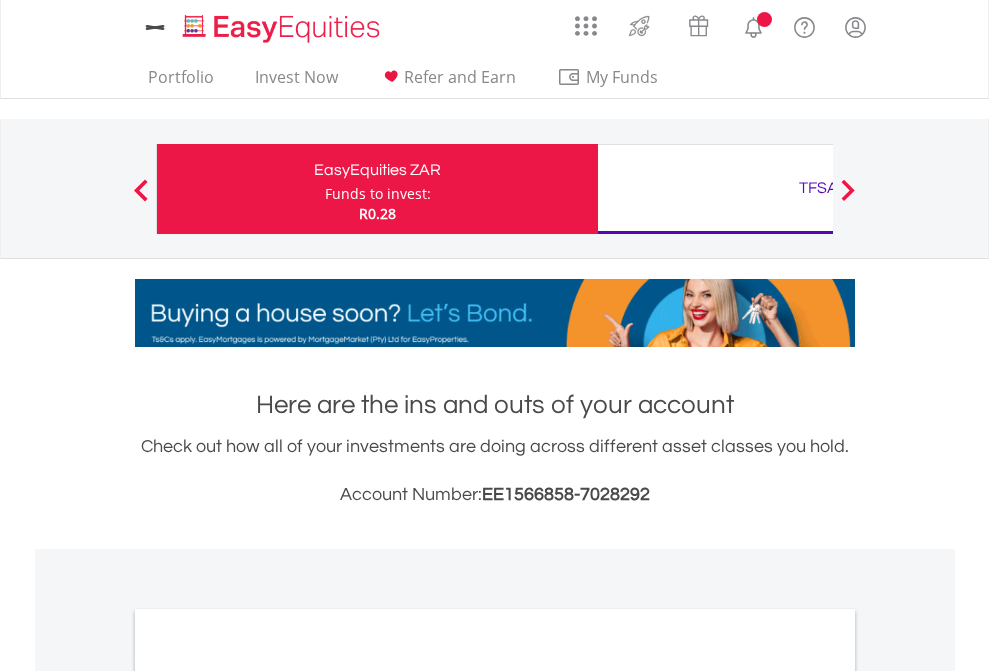 scroll, scrollTop: 0, scrollLeft: 0, axis: both 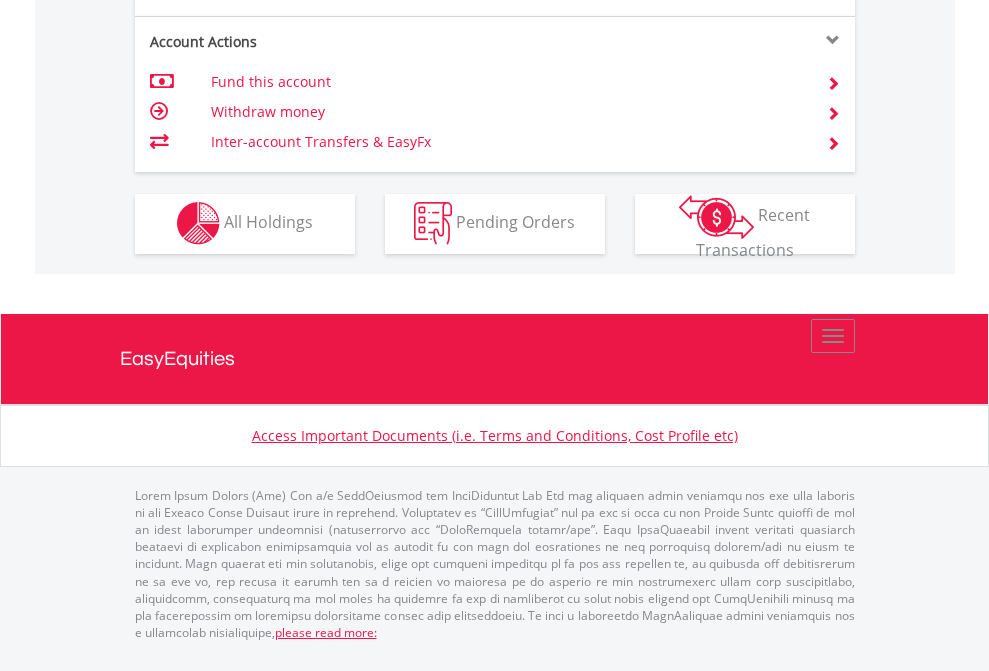click on "Investment types" at bounding box center [706, -353] 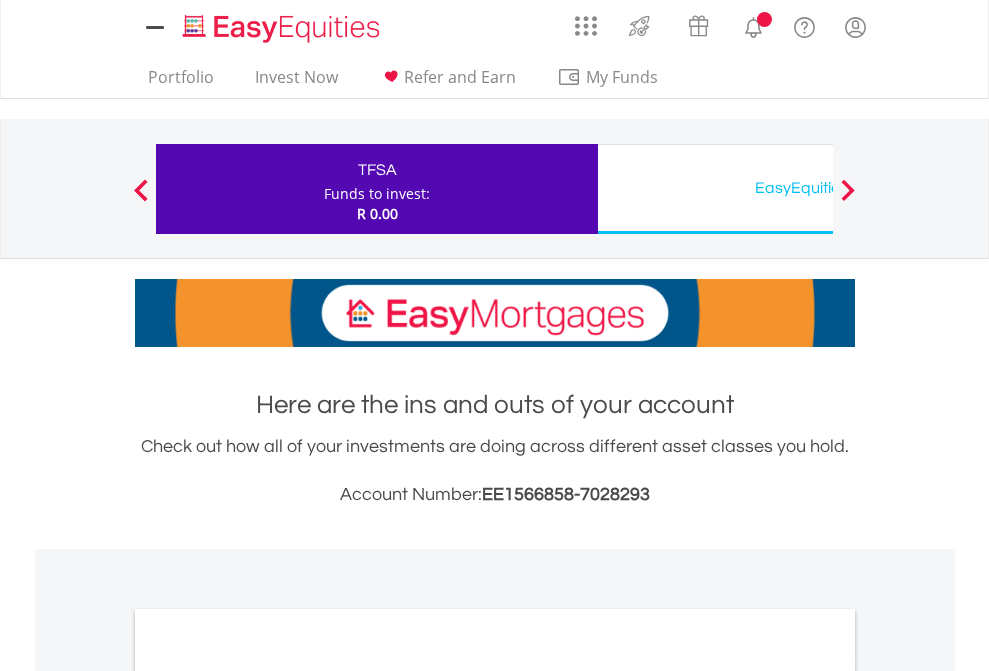 scroll, scrollTop: 0, scrollLeft: 0, axis: both 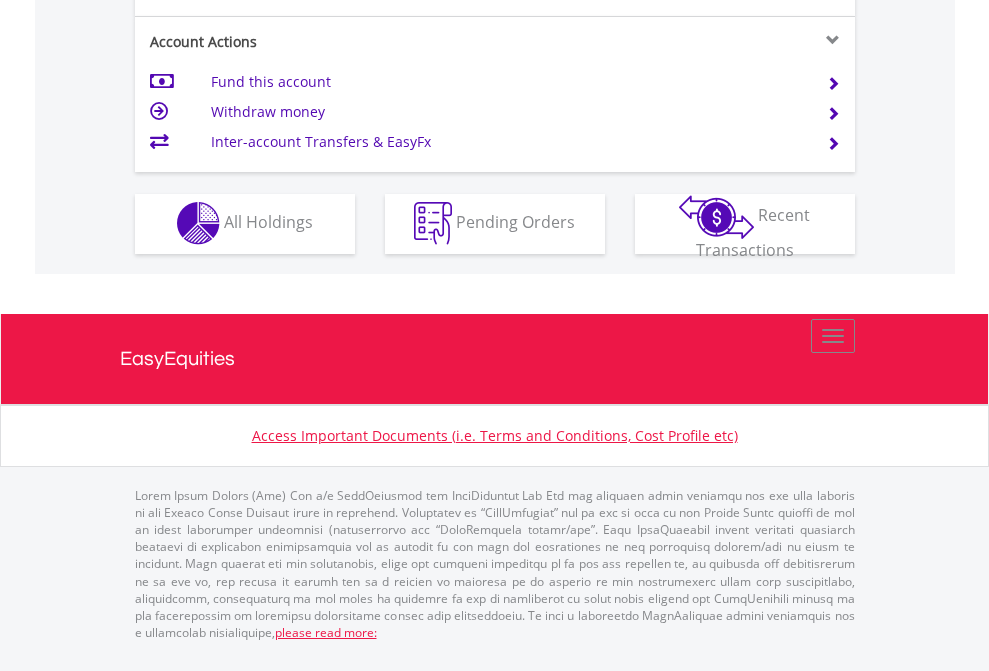 click on "Investment types" at bounding box center [706, -353] 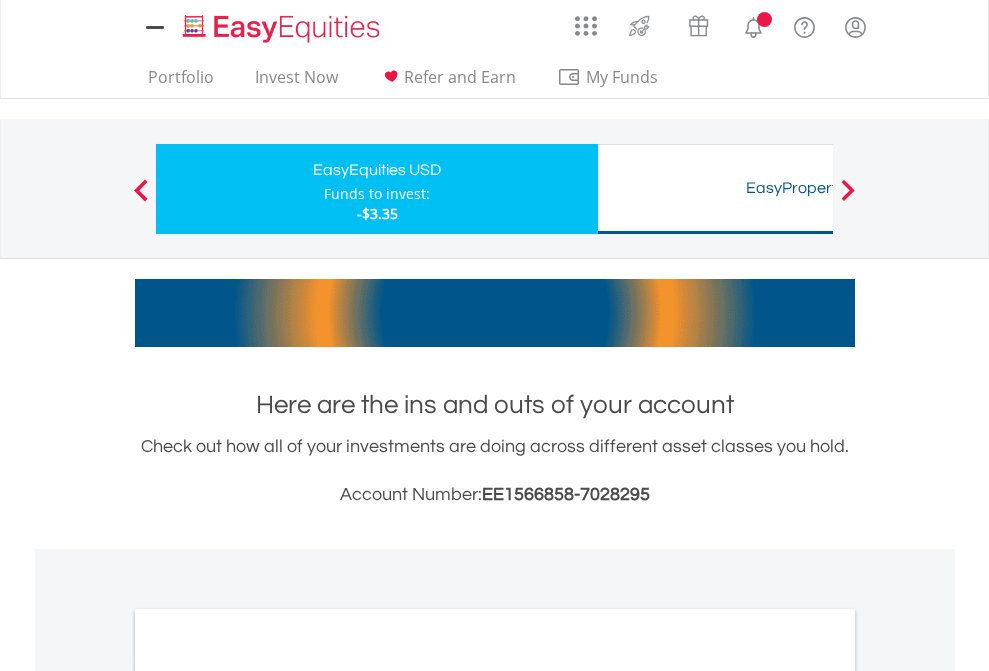 scroll, scrollTop: 0, scrollLeft: 0, axis: both 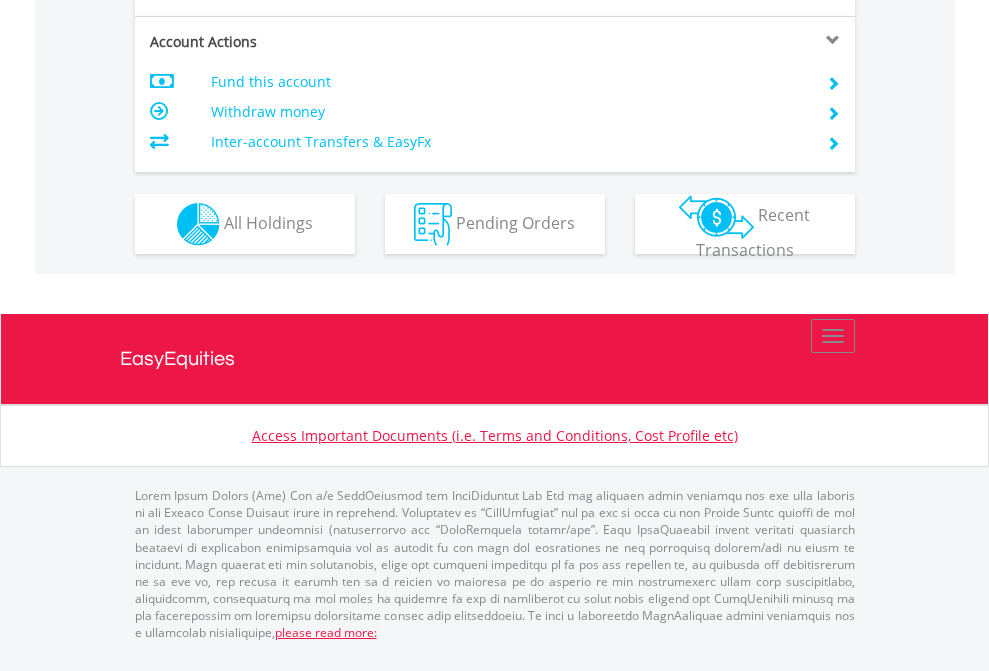 click on "Investment types" at bounding box center (706, -337) 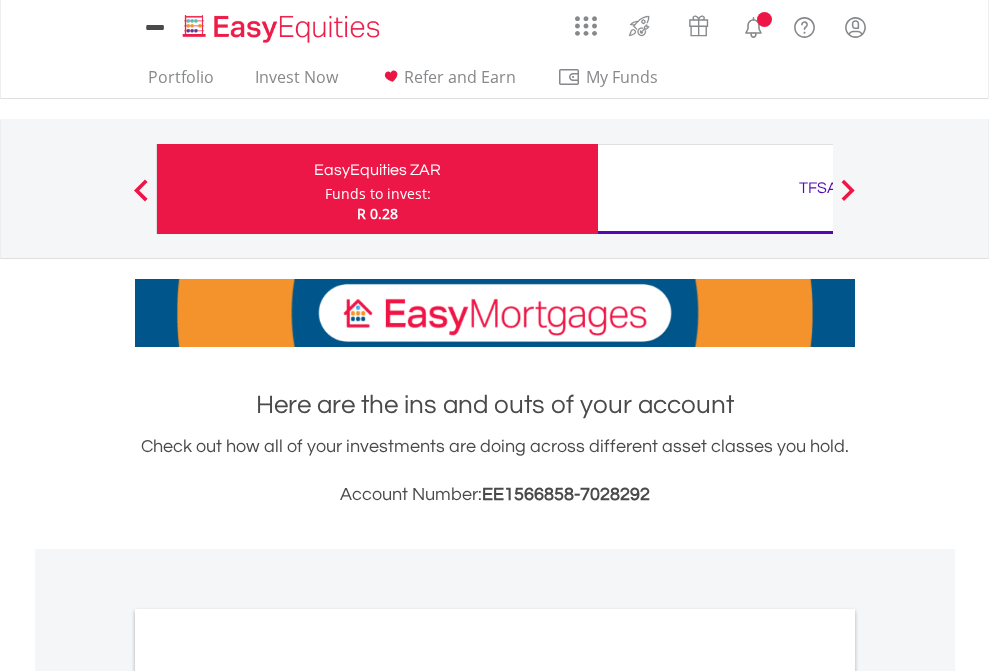 scroll, scrollTop: 0, scrollLeft: 0, axis: both 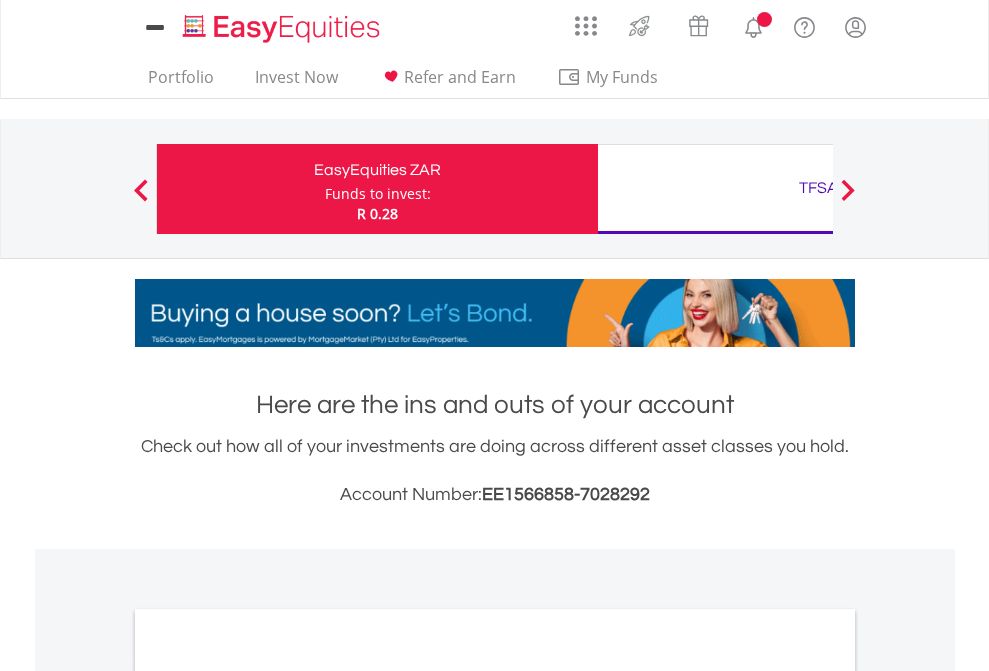 click on "All Holdings" at bounding box center (268, 1096) 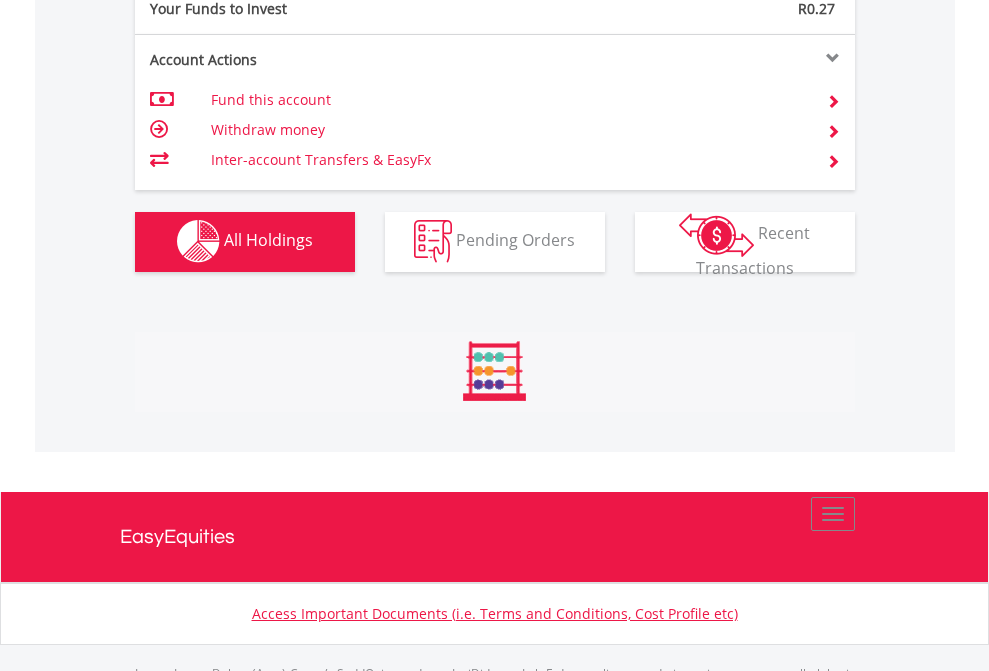 scroll, scrollTop: 999808, scrollLeft: 999687, axis: both 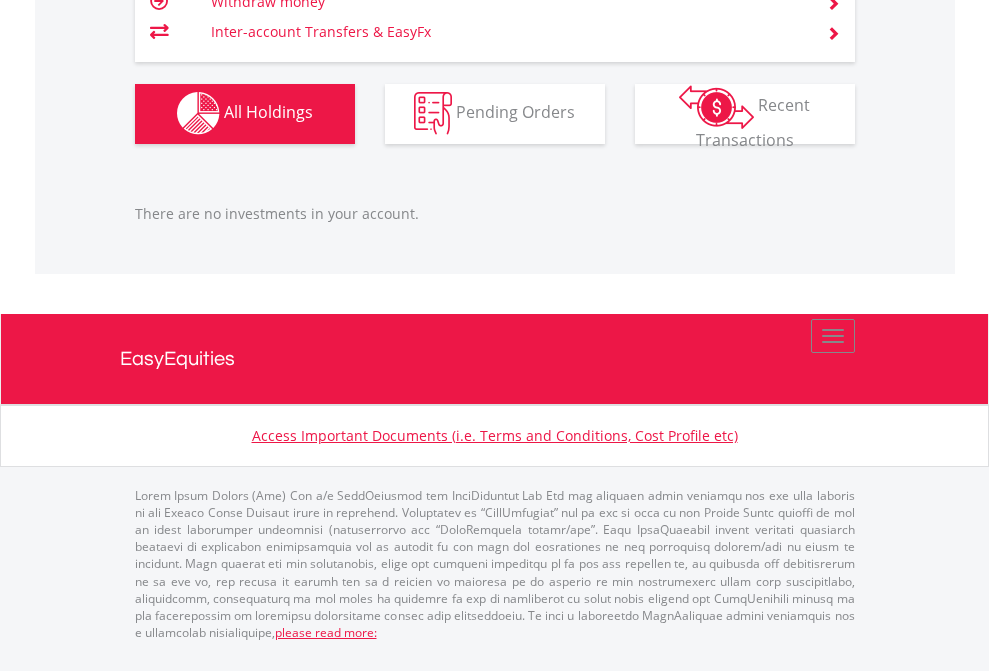 click on "TFSA" at bounding box center (818, -1142) 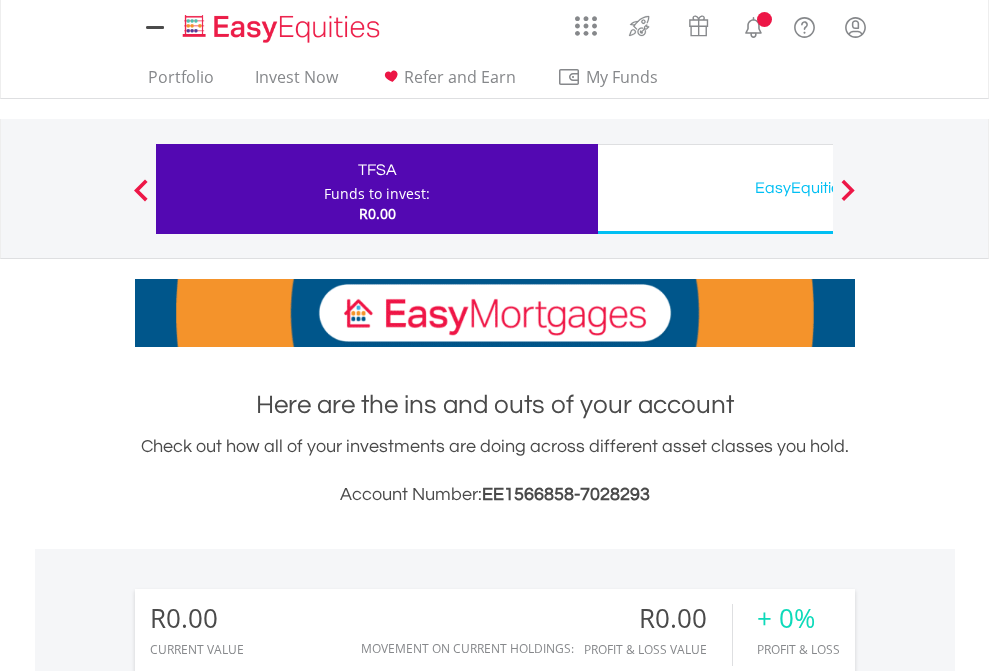 scroll, scrollTop: 0, scrollLeft: 0, axis: both 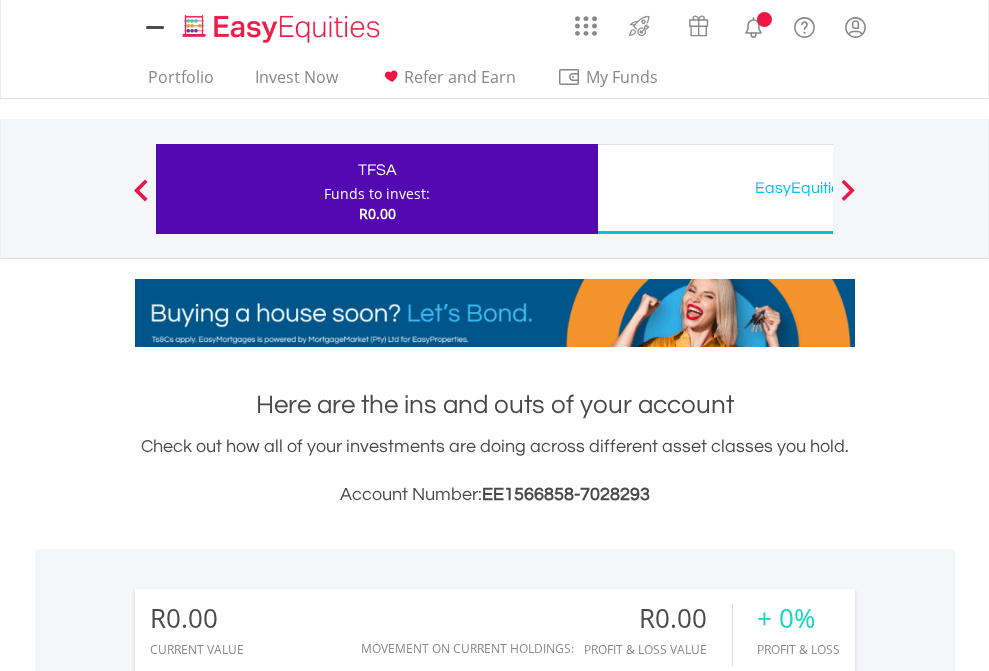 click on "All Holdings" at bounding box center [268, 1442] 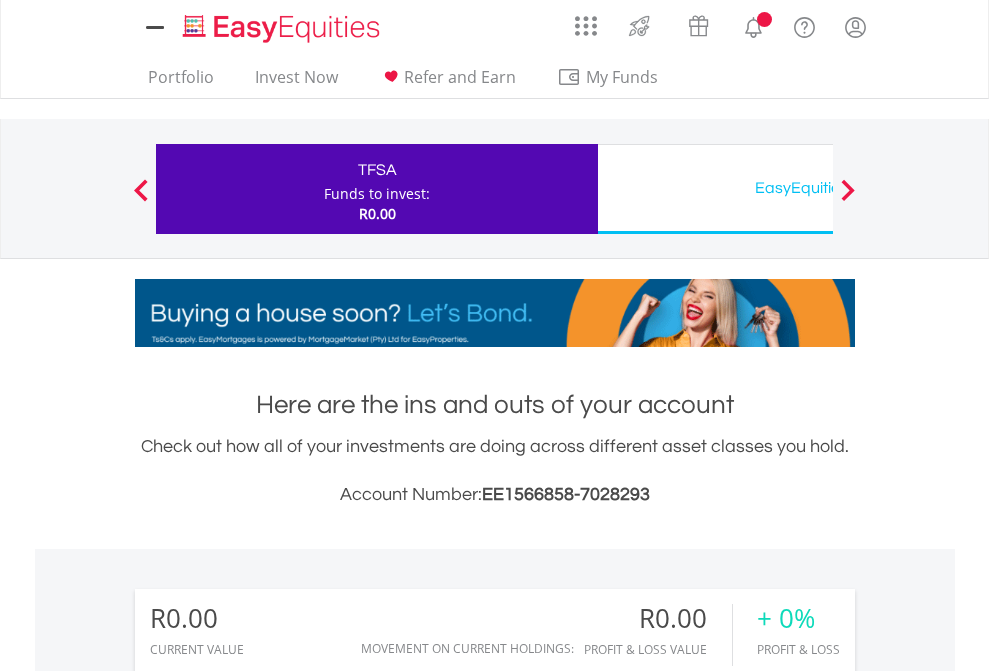 scroll, scrollTop: 999808, scrollLeft: 999687, axis: both 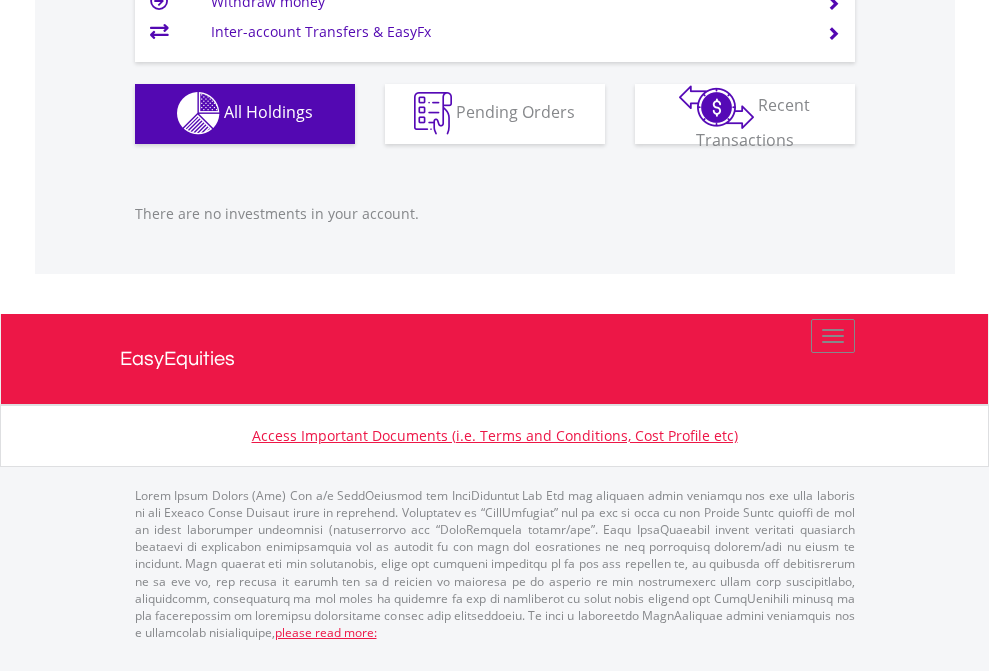 click on "EasyEquities USD" at bounding box center (818, -1142) 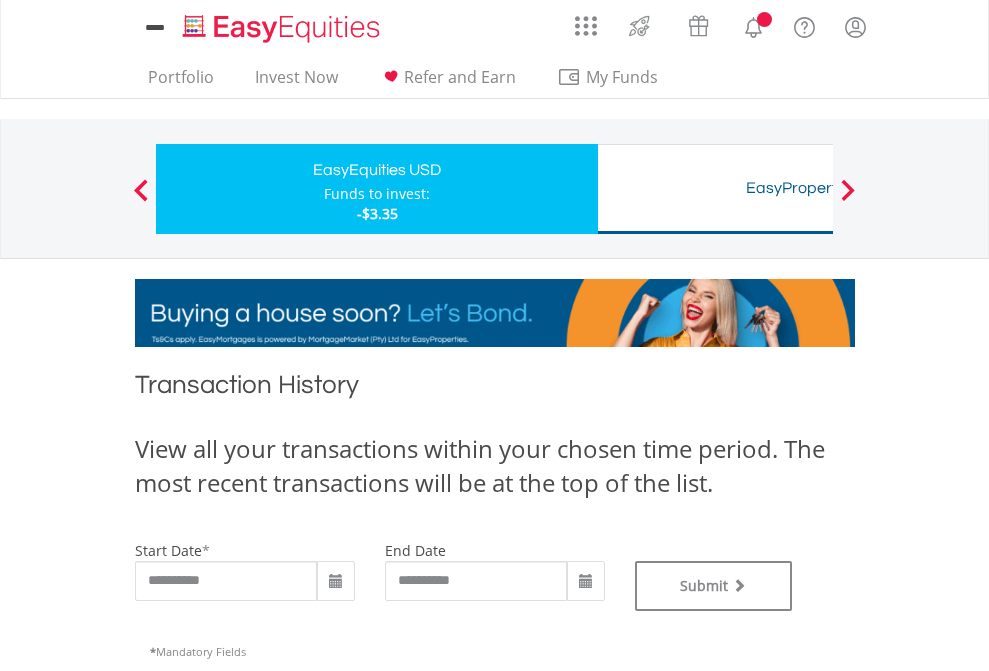 scroll, scrollTop: 0, scrollLeft: 0, axis: both 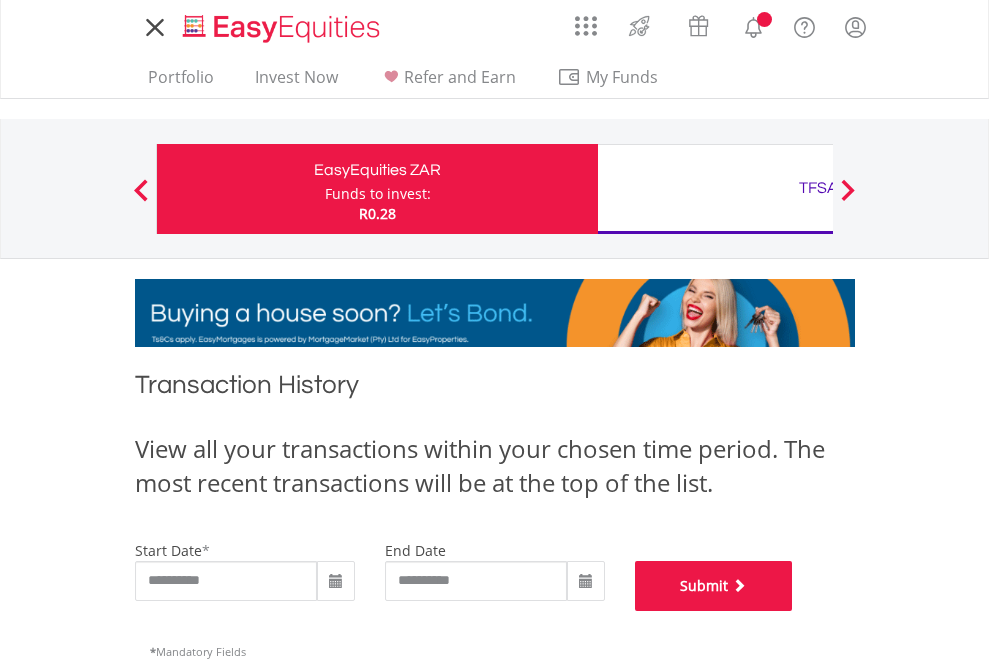 click on "Submit" at bounding box center (714, 586) 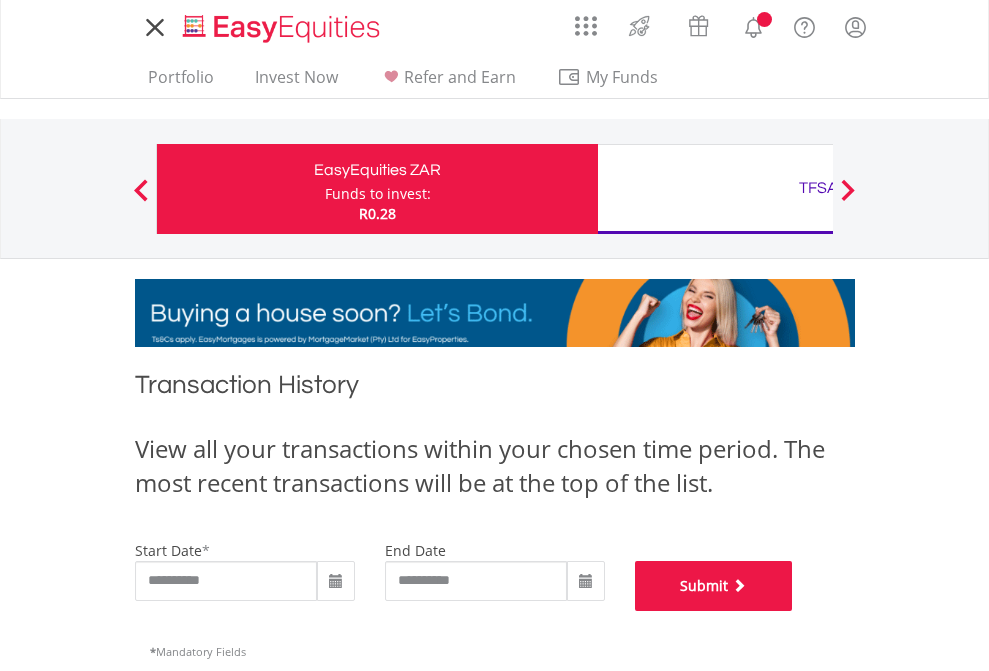scroll, scrollTop: 811, scrollLeft: 0, axis: vertical 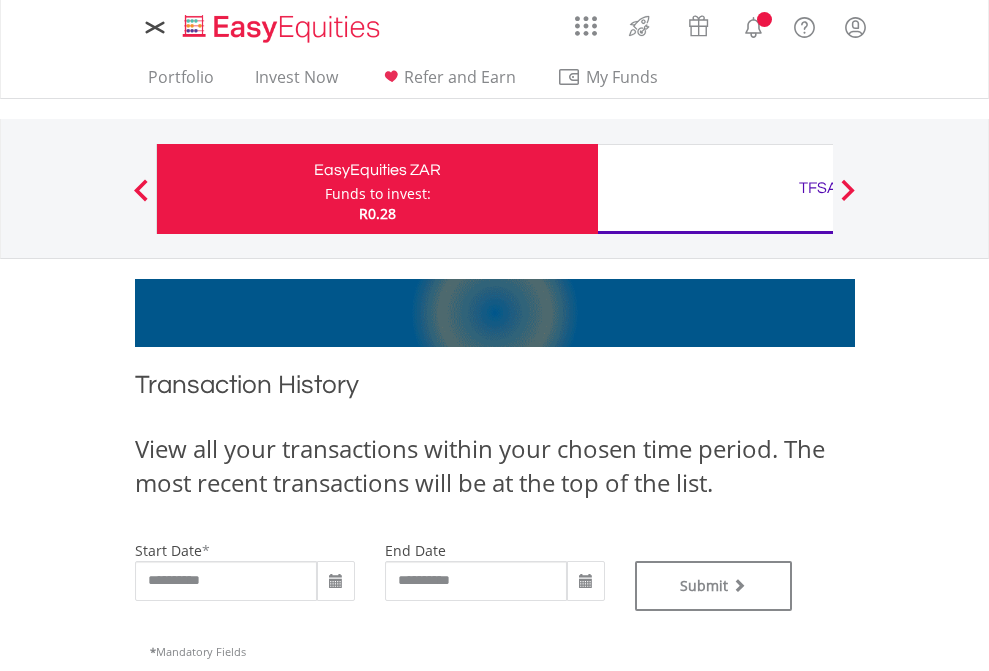 click on "TFSA" at bounding box center [818, 188] 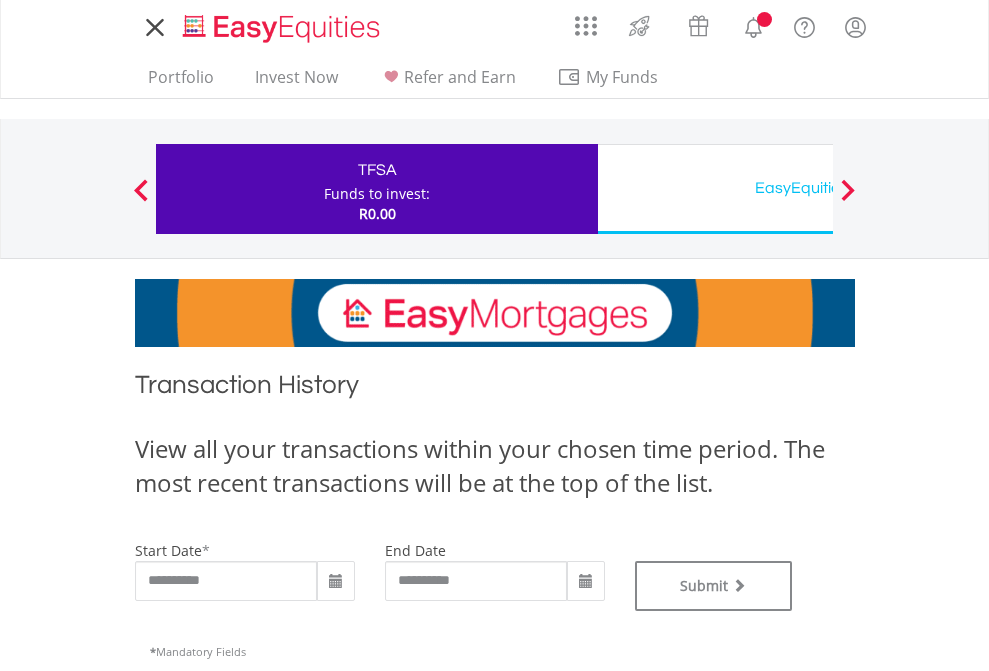 scroll, scrollTop: 0, scrollLeft: 0, axis: both 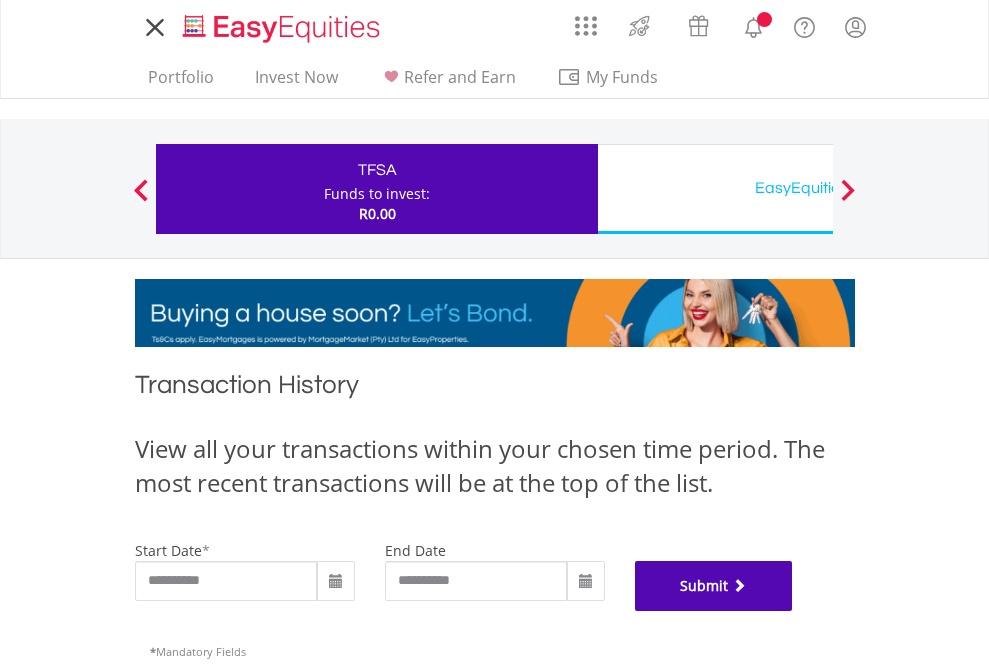 click on "Submit" at bounding box center (714, 586) 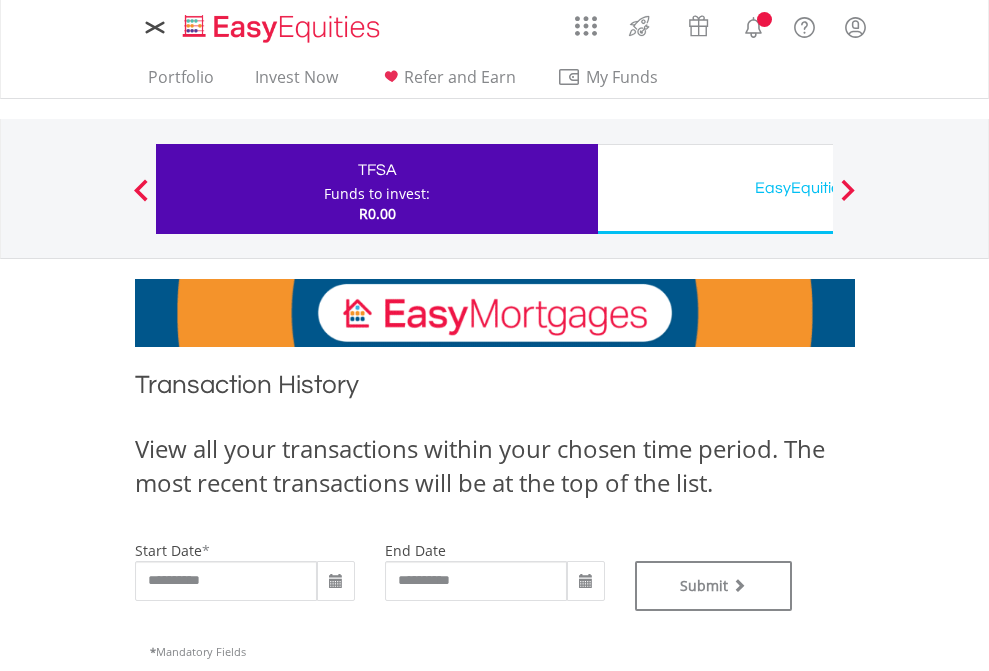 scroll, scrollTop: 0, scrollLeft: 0, axis: both 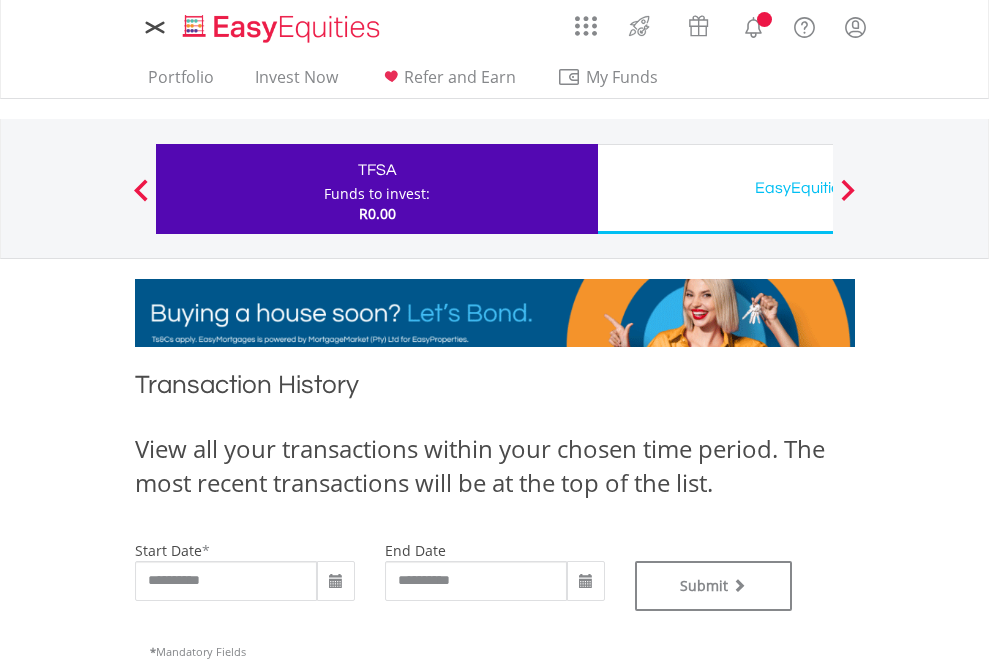 click on "EasyEquities USD" at bounding box center [818, 188] 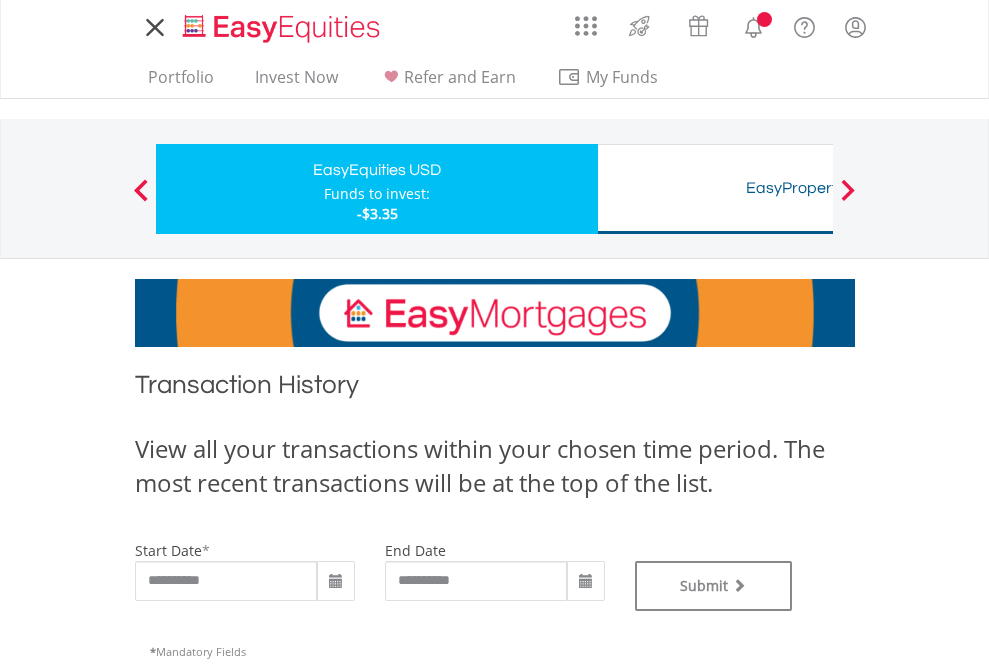 scroll, scrollTop: 0, scrollLeft: 0, axis: both 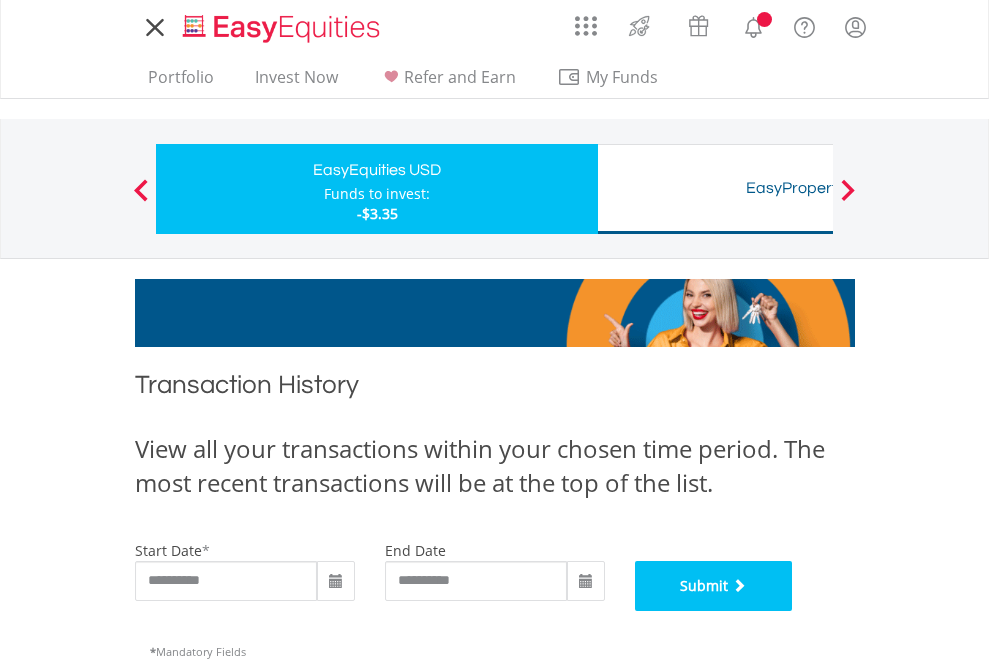 click on "Submit" at bounding box center (714, 586) 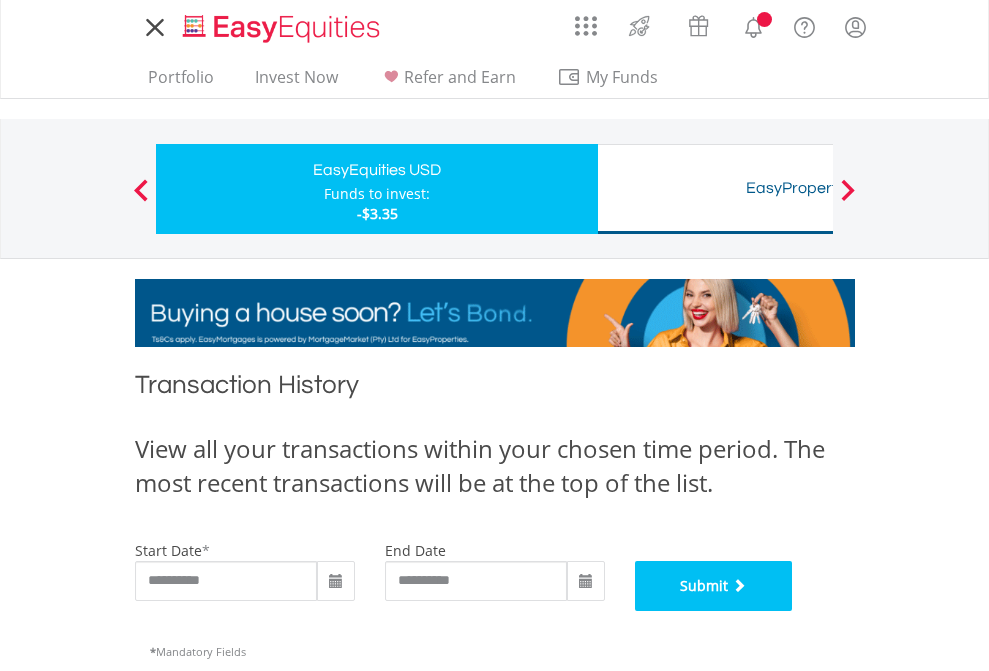 scroll, scrollTop: 811, scrollLeft: 0, axis: vertical 